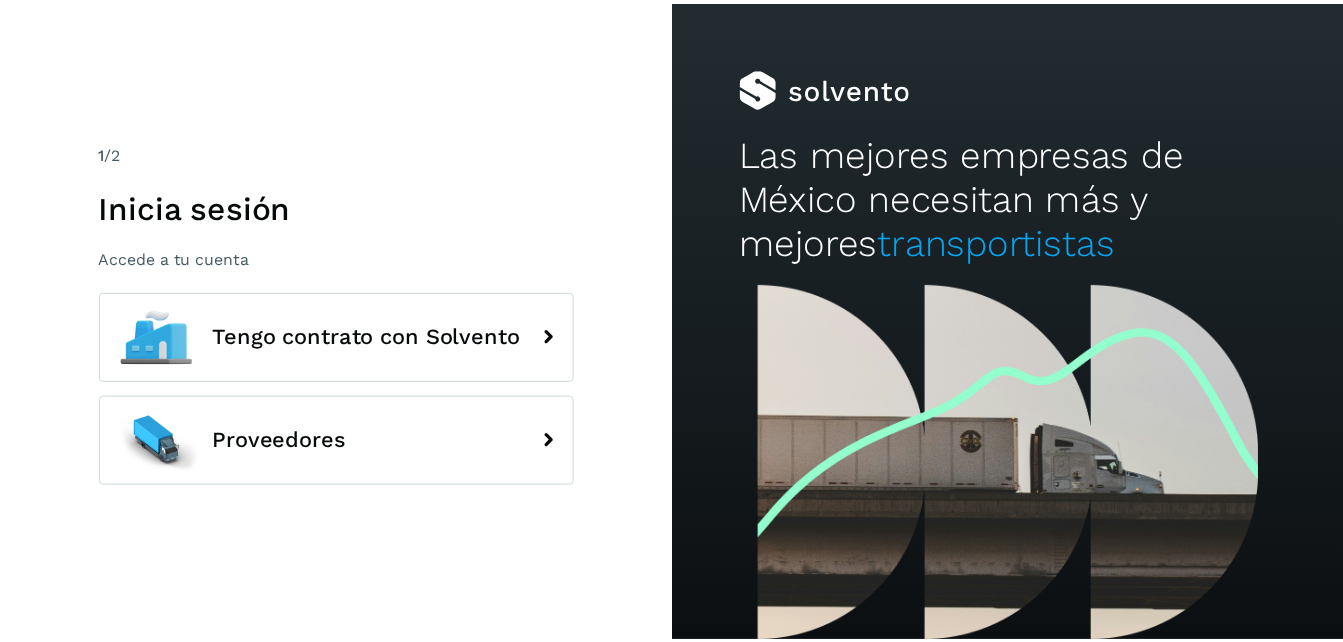 scroll, scrollTop: 0, scrollLeft: 0, axis: both 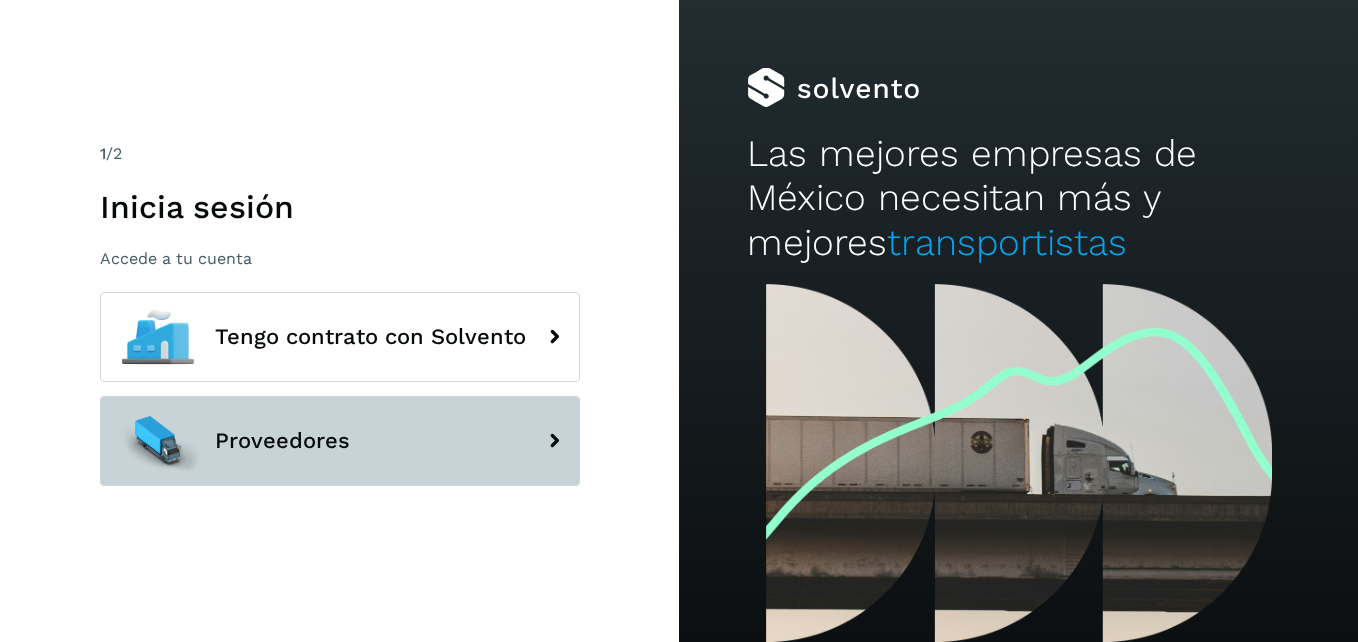 click on "Proveedores" at bounding box center [340, 441] 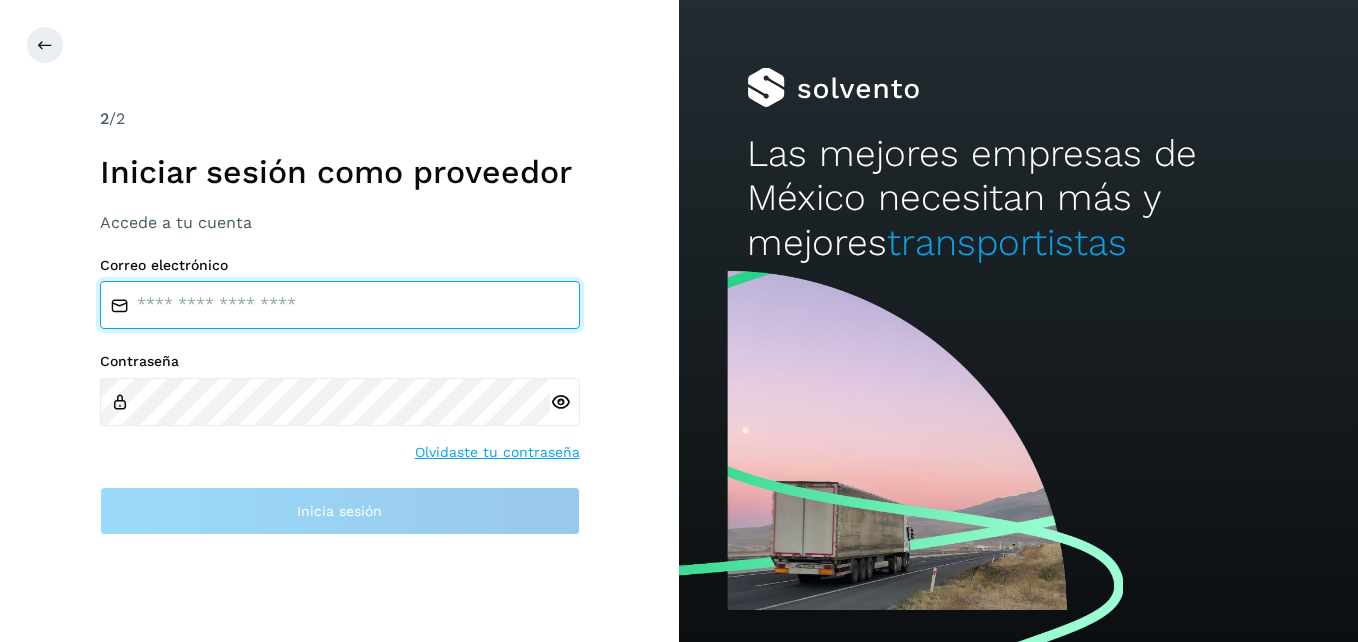 type on "**********" 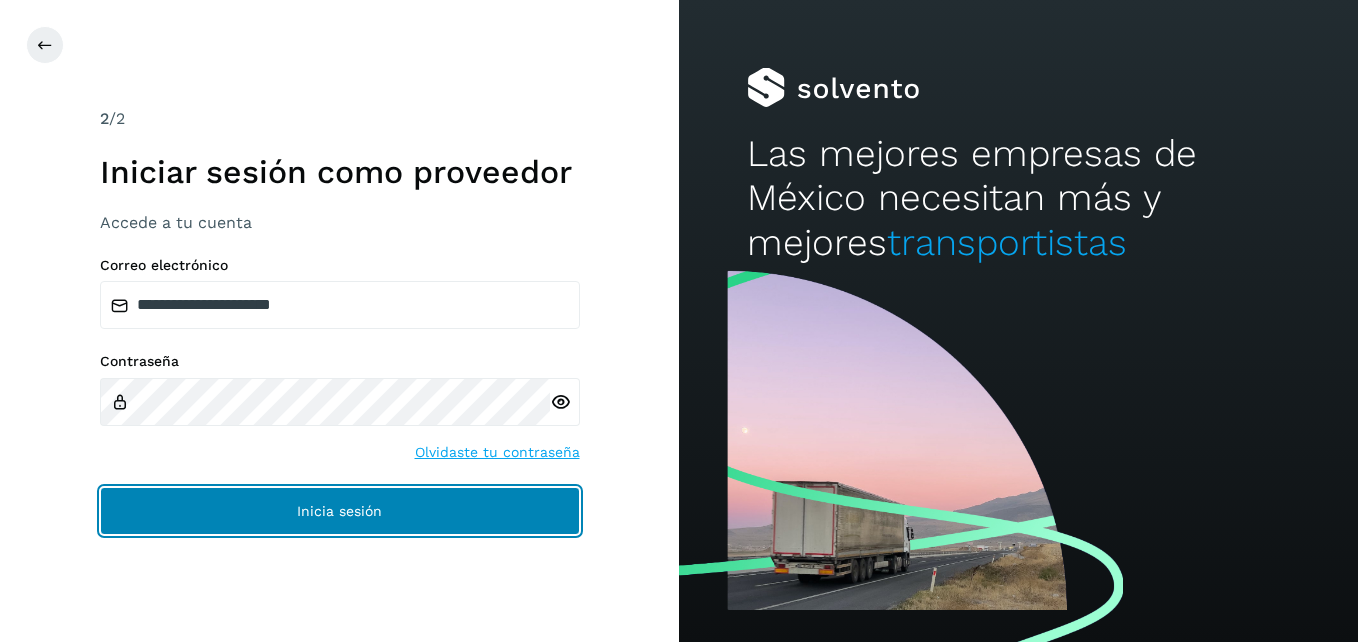 click on "Inicia sesión" 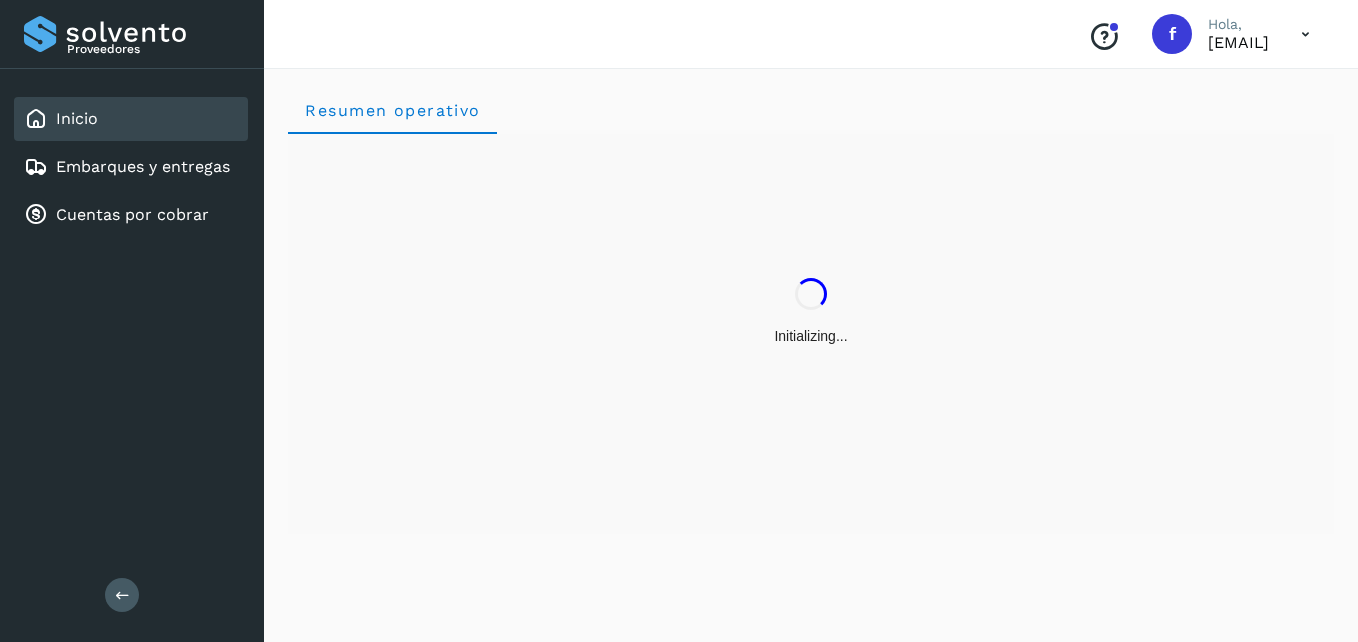 click on "Inicio Embarques y entregas Cuentas por cobrar" at bounding box center (132, 167) 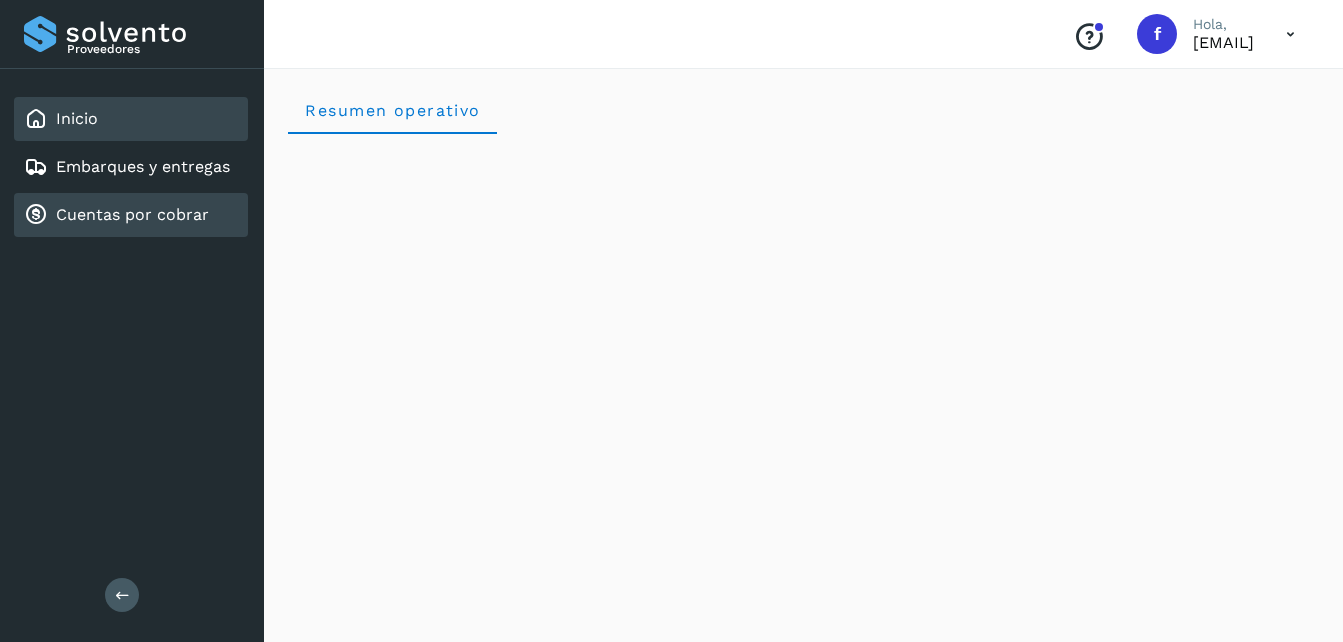 click on "Cuentas por cobrar" at bounding box center (132, 214) 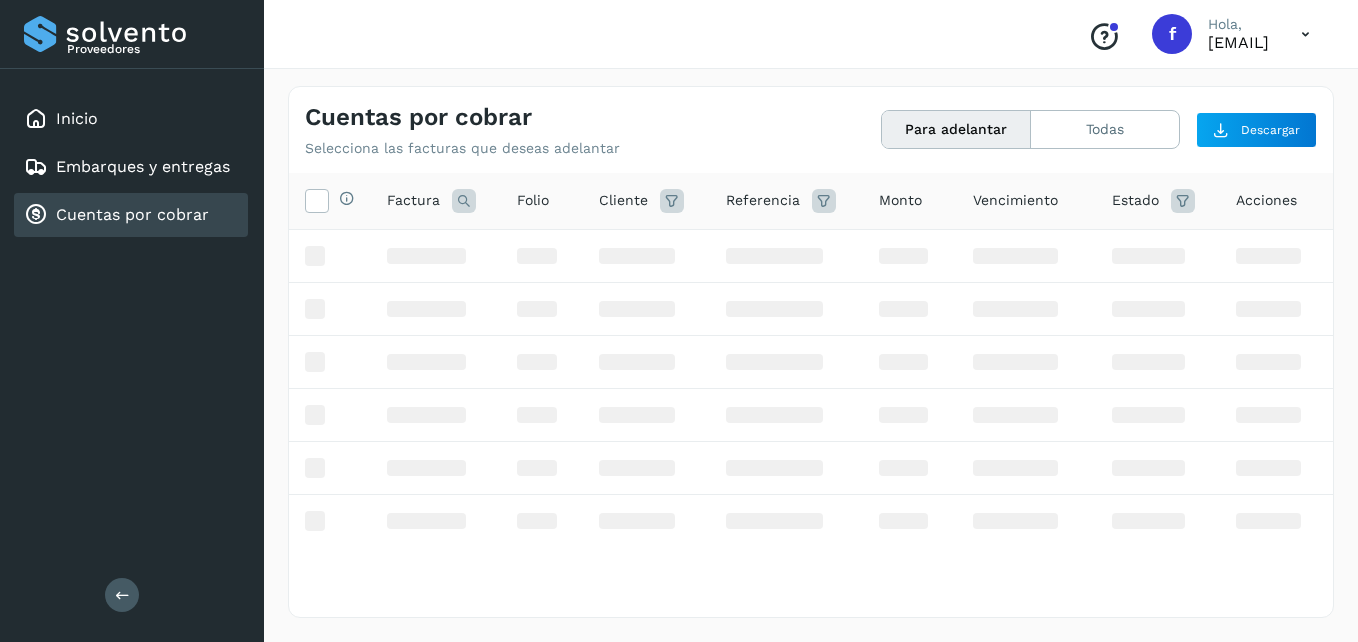 click on "Cuentas por cobrar" at bounding box center [132, 214] 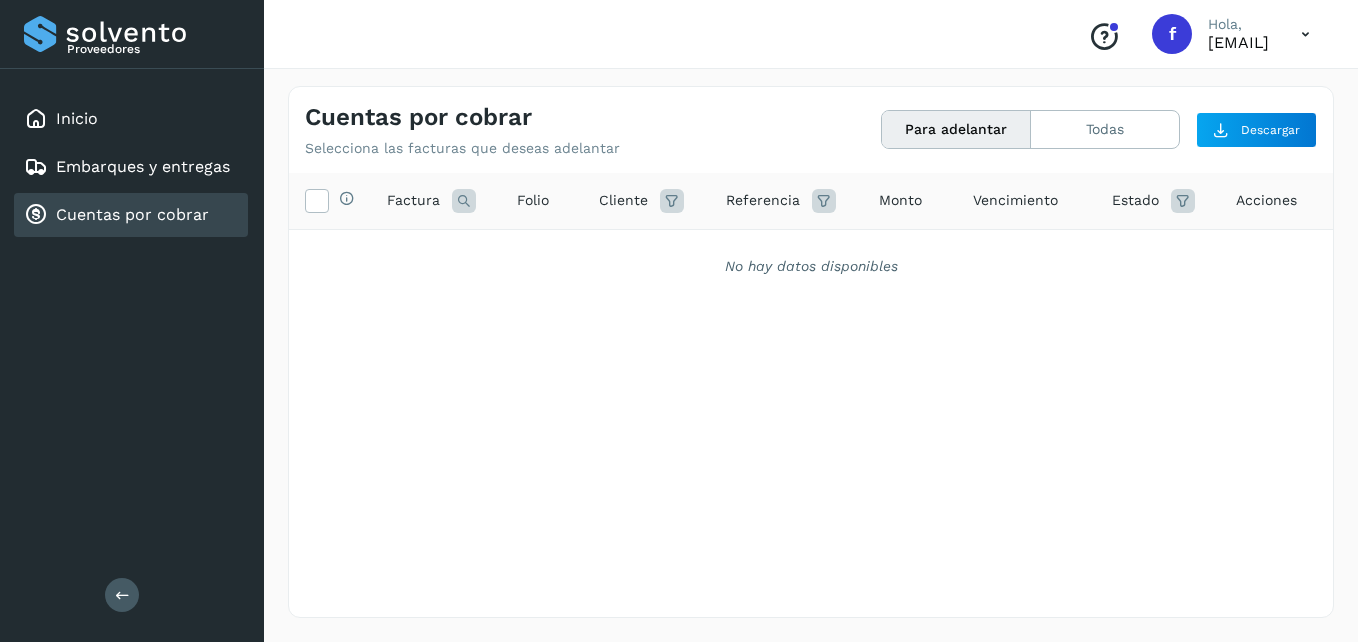 click on "Cuentas por cobrar" at bounding box center (132, 214) 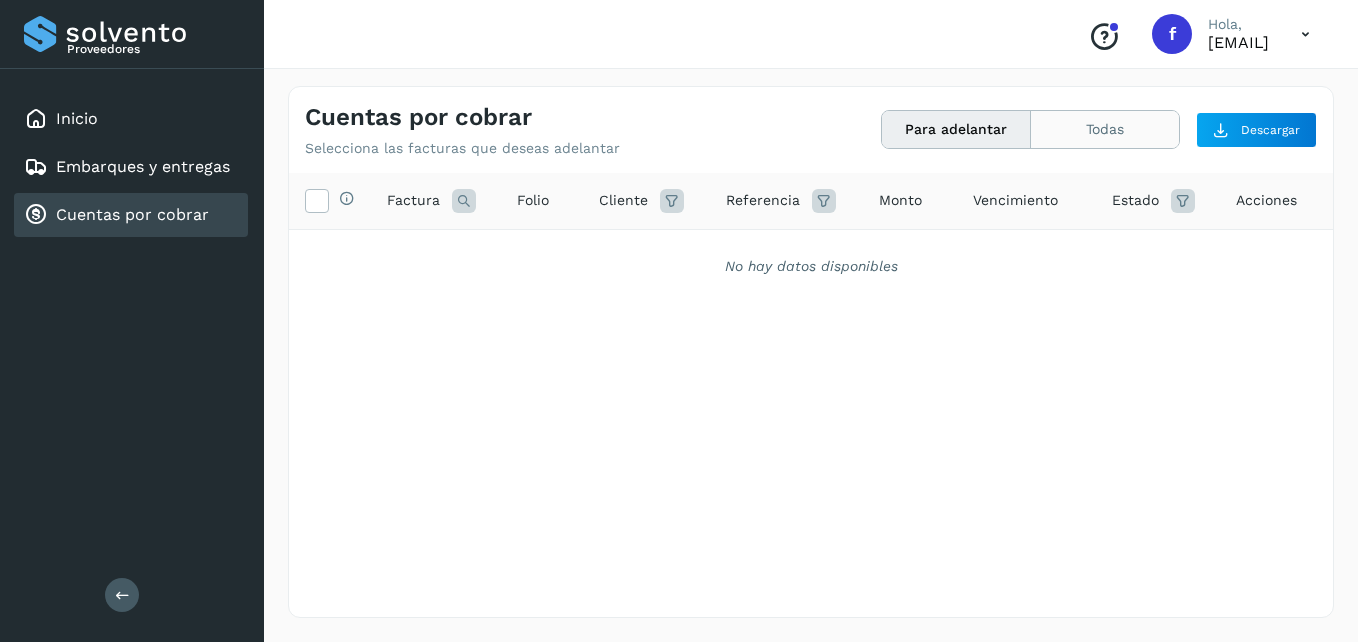 click on "Todas" 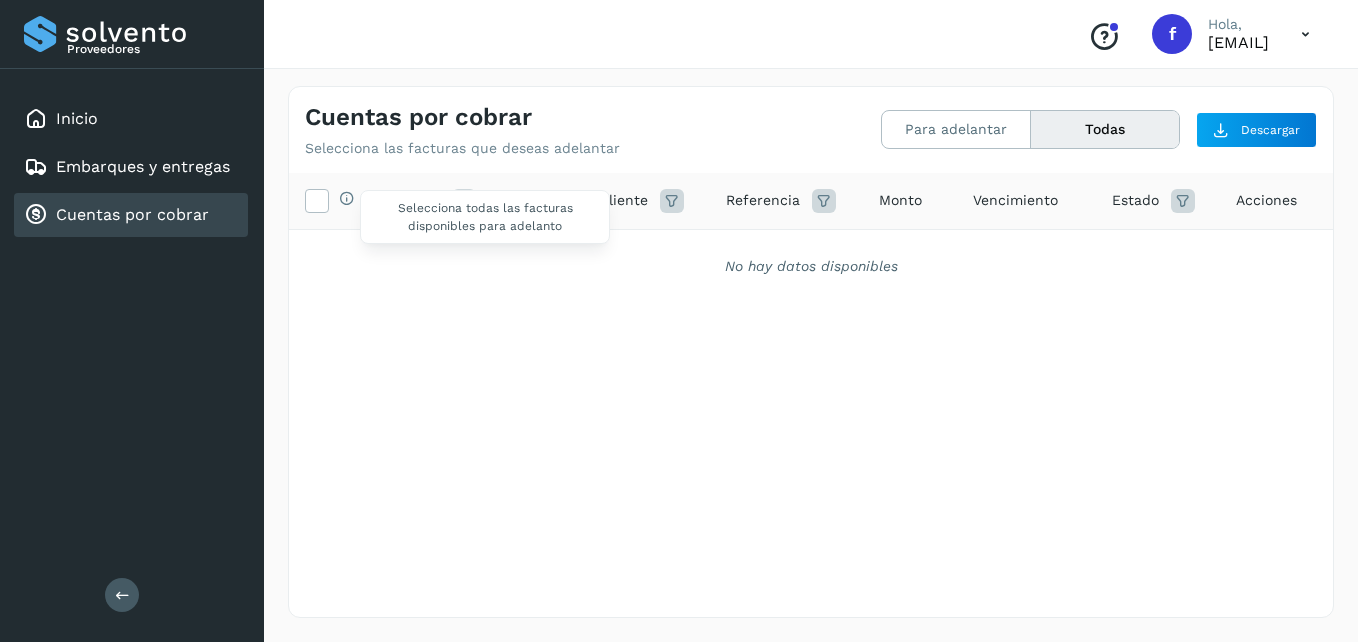 click on "Selecciona todas las facturas disponibles para adelanto" at bounding box center (342, 200) 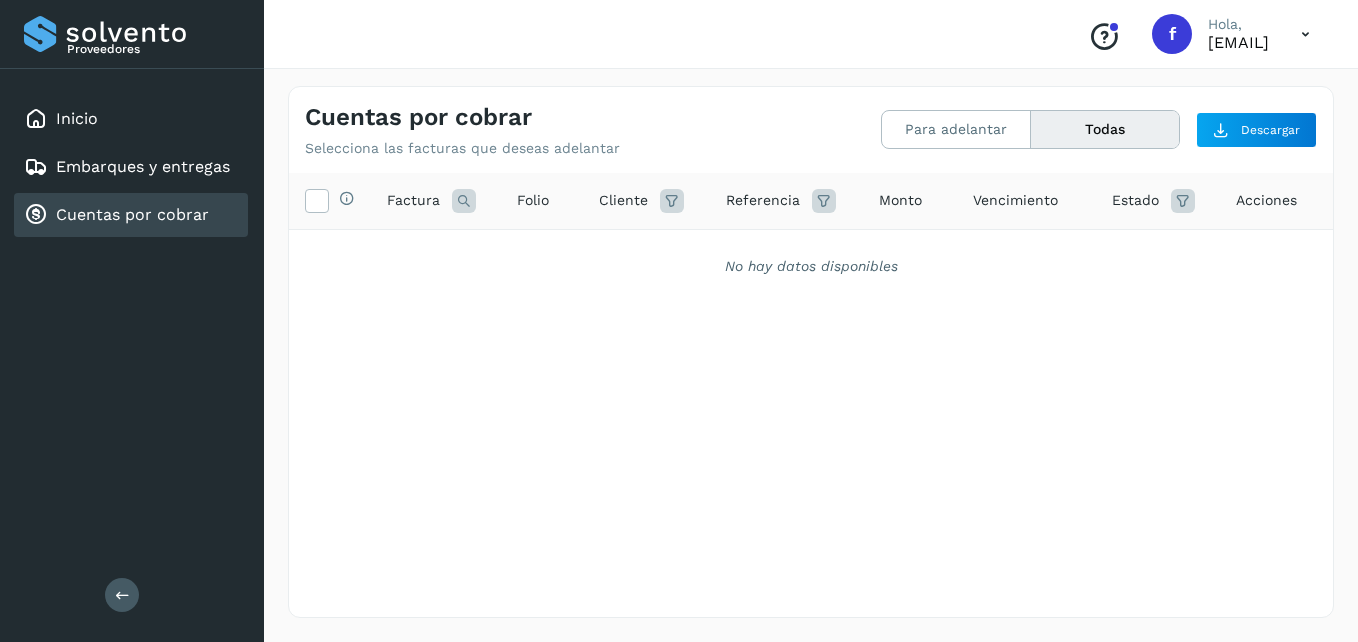 click on "No hay datos disponibles" at bounding box center (811, 266) 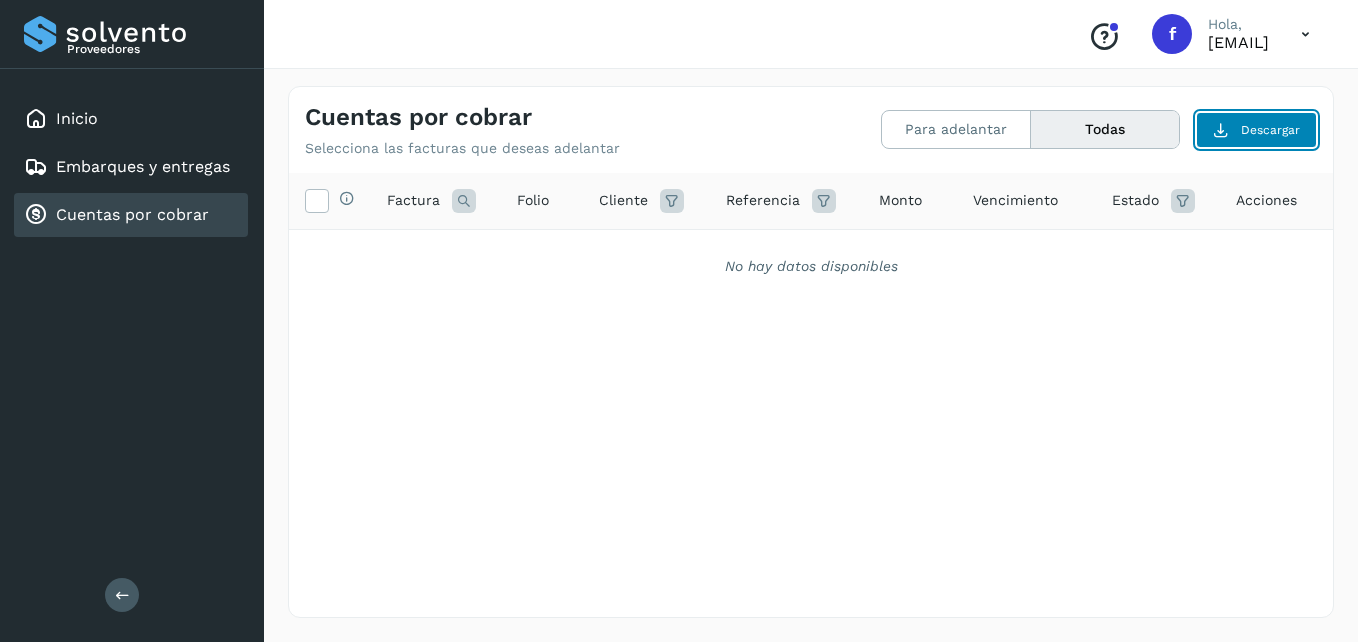 click on "Descargar" at bounding box center (1256, 130) 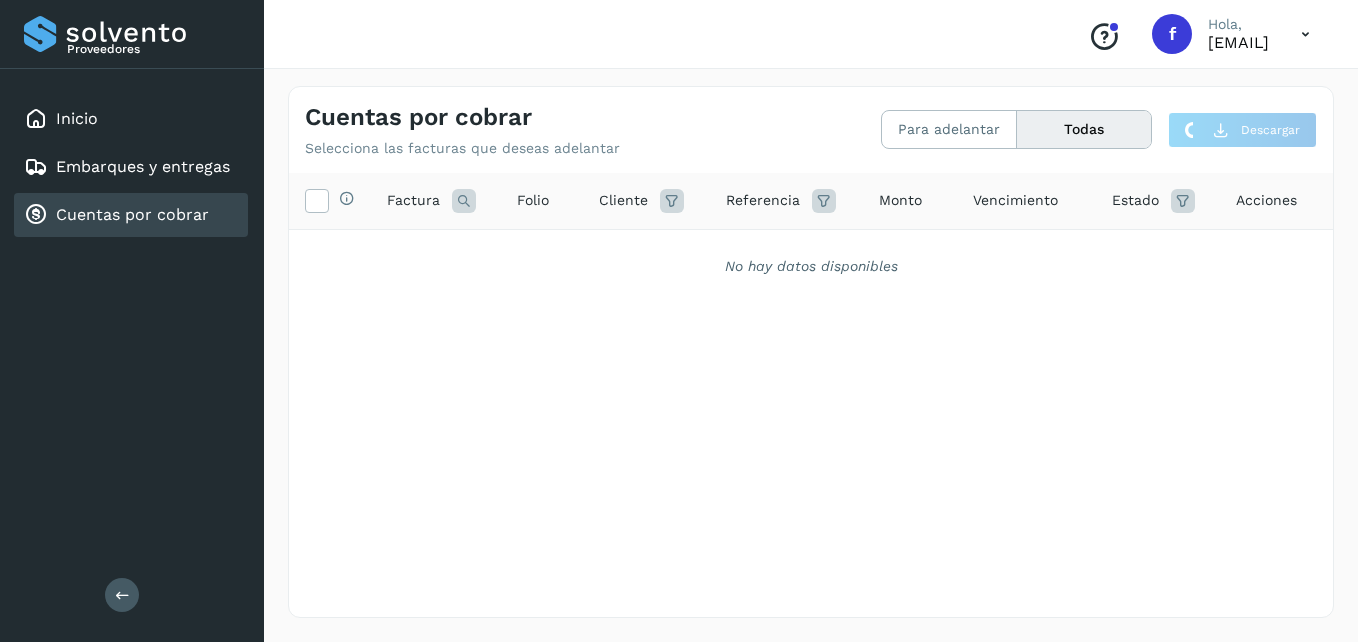 click on "Acciones" at bounding box center [1266, 200] 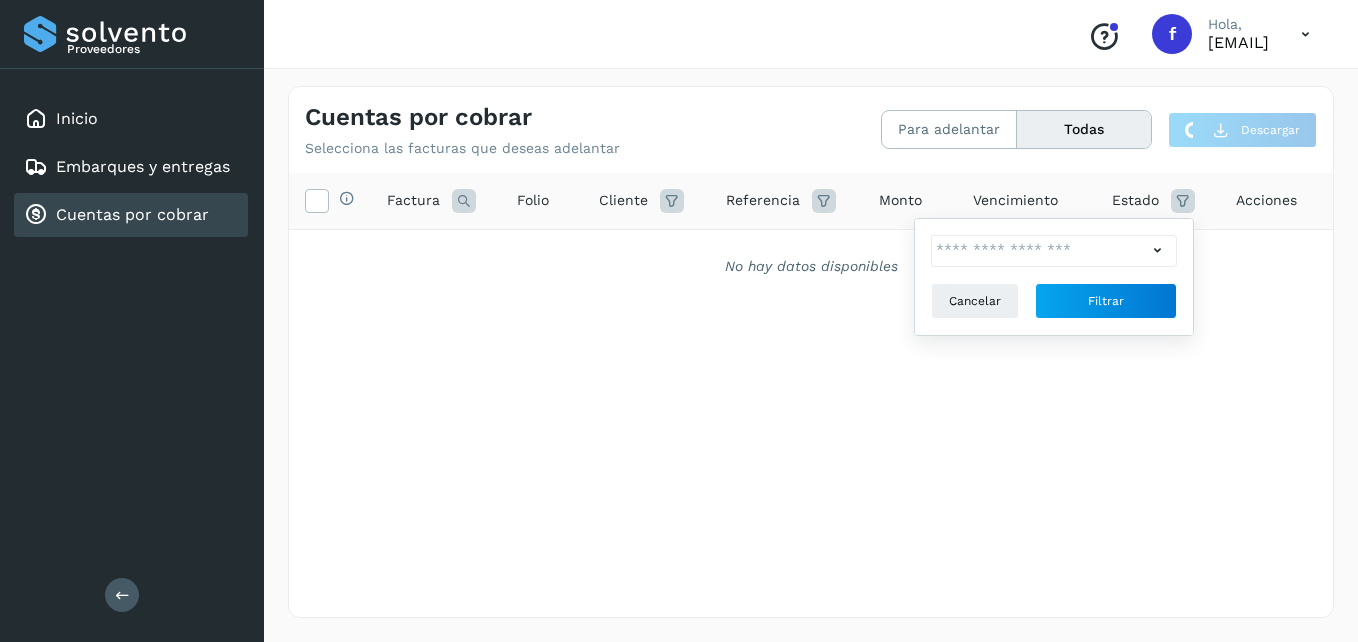 click on "Selecciona todas las facturas disponibles para adelanto Factura Folio Cliente Referencia Monto Vencimiento Estado Cancelar Filtrar Acciones Selecciona todas las facturas disponibles para adelanto Cliente Referencia Monto Acciones No hay datos disponibles" at bounding box center [811, 354] 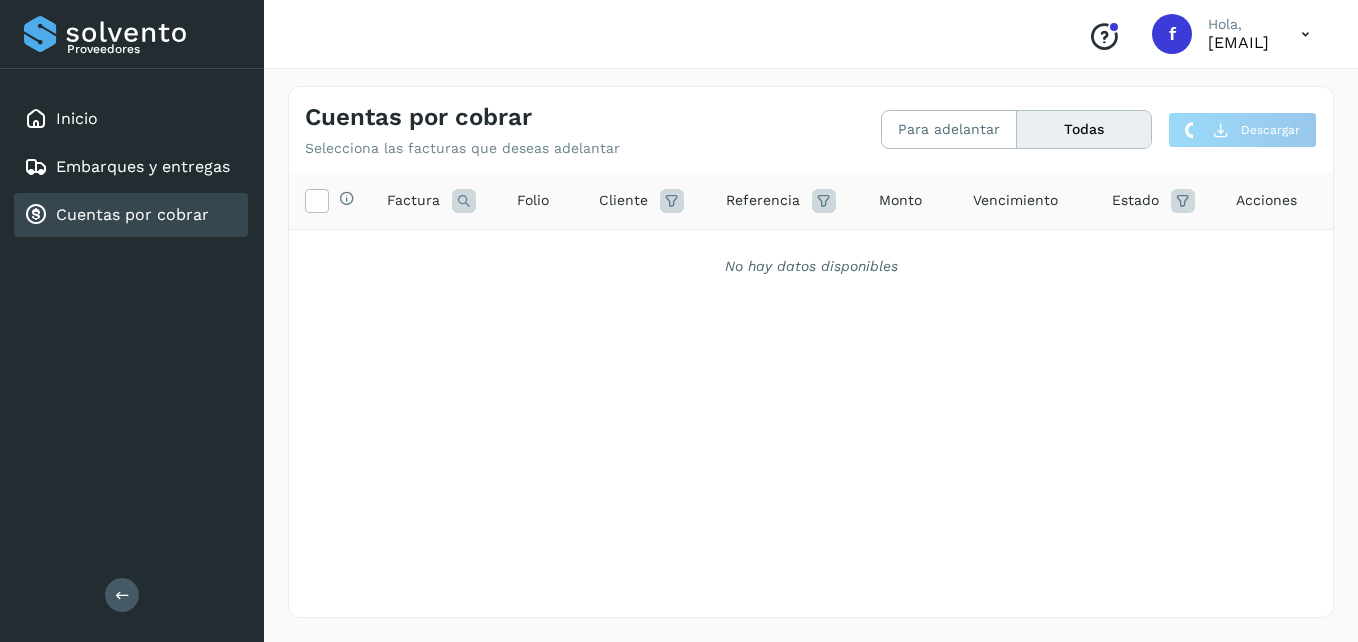 click on "Cuentas por cobrar" 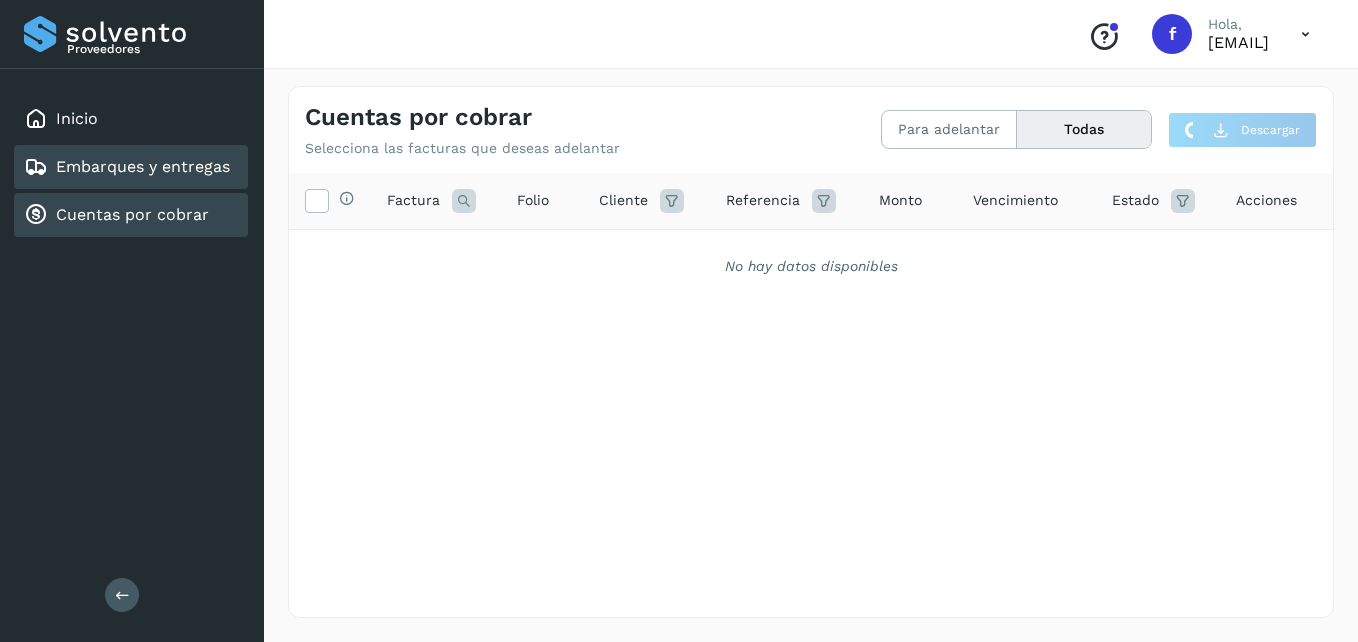click on "Embarques y entregas" 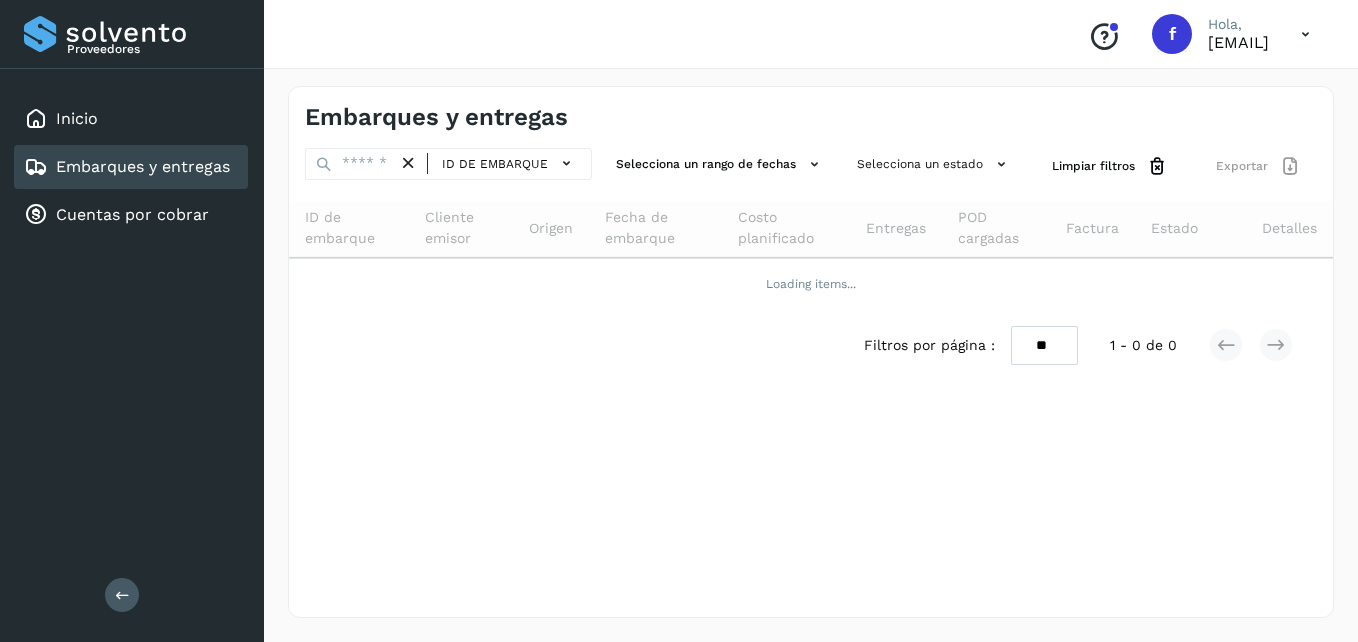 click on "Embarques y entregas" at bounding box center [143, 166] 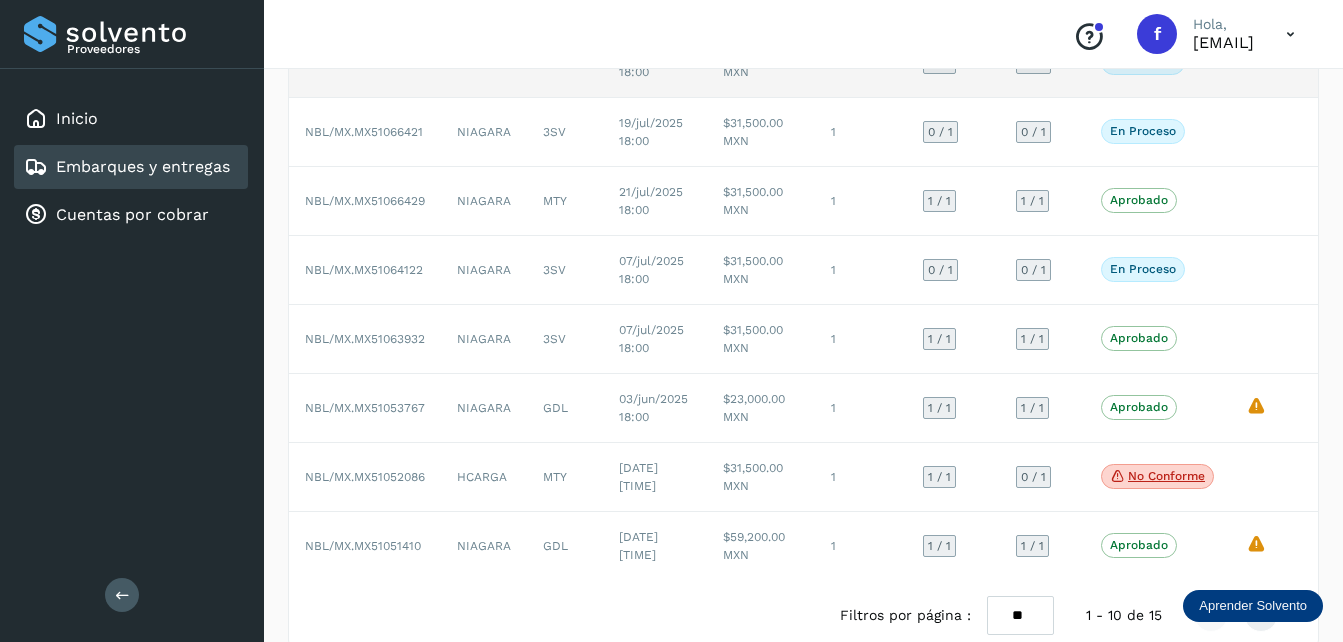 scroll, scrollTop: 415, scrollLeft: 0, axis: vertical 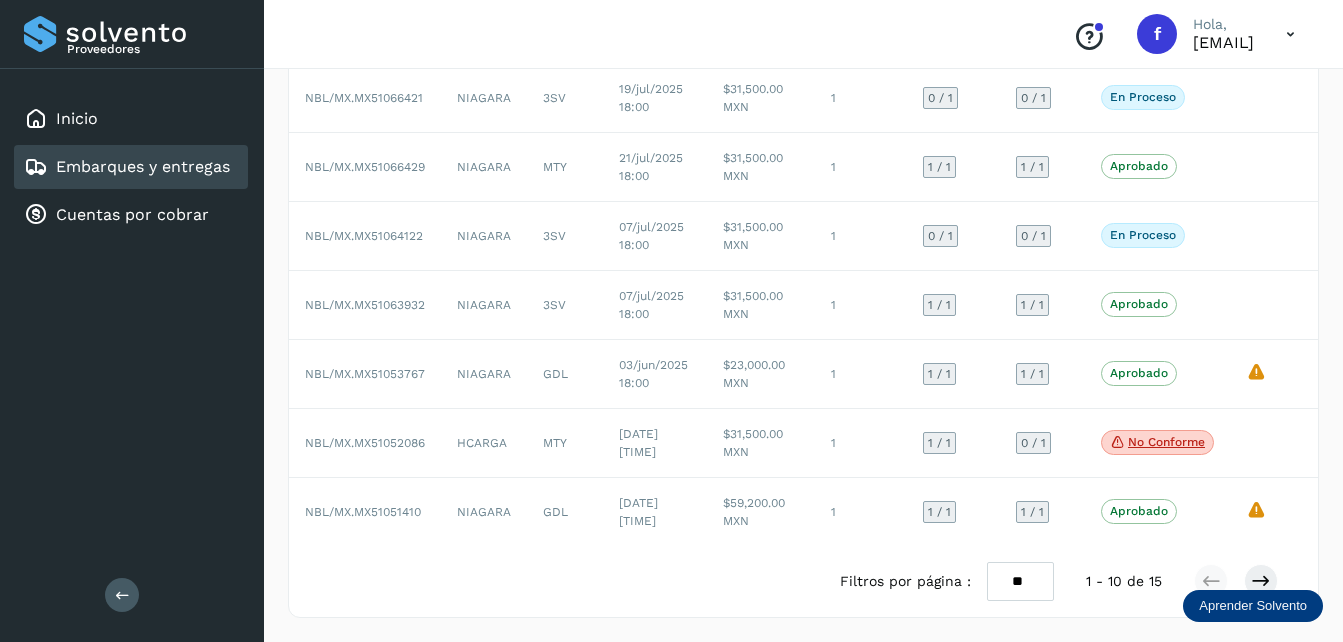 click on "** ** **" at bounding box center [1020, 581] 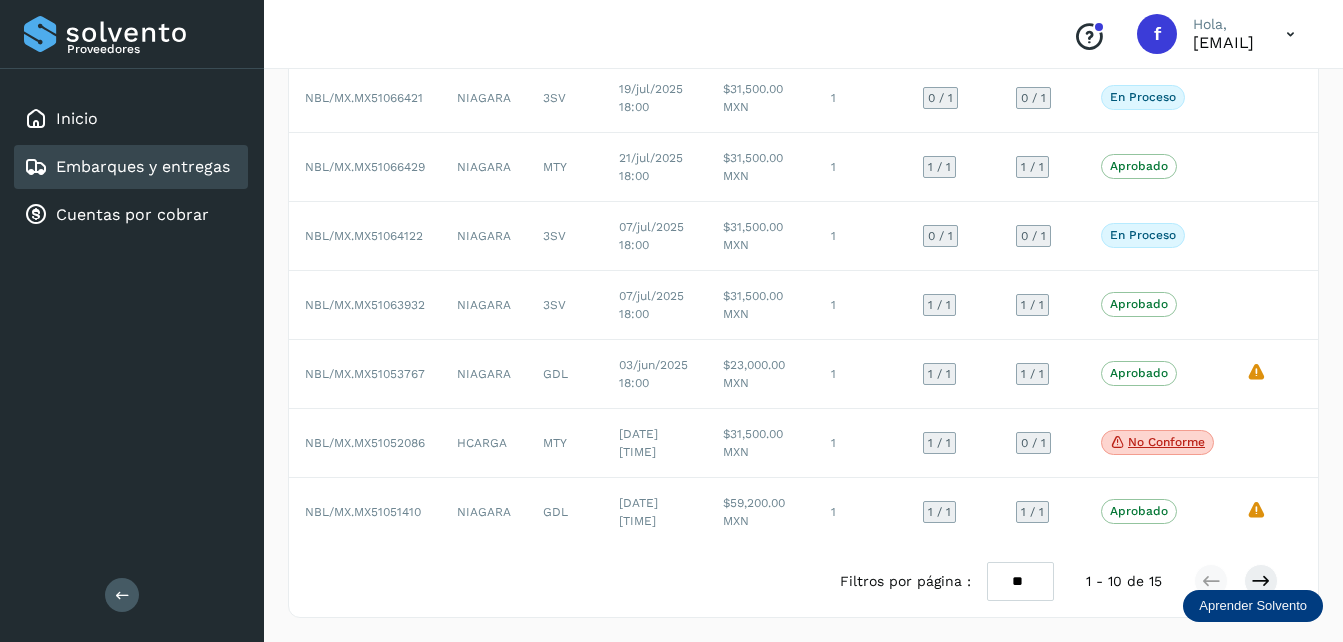 select on "**" 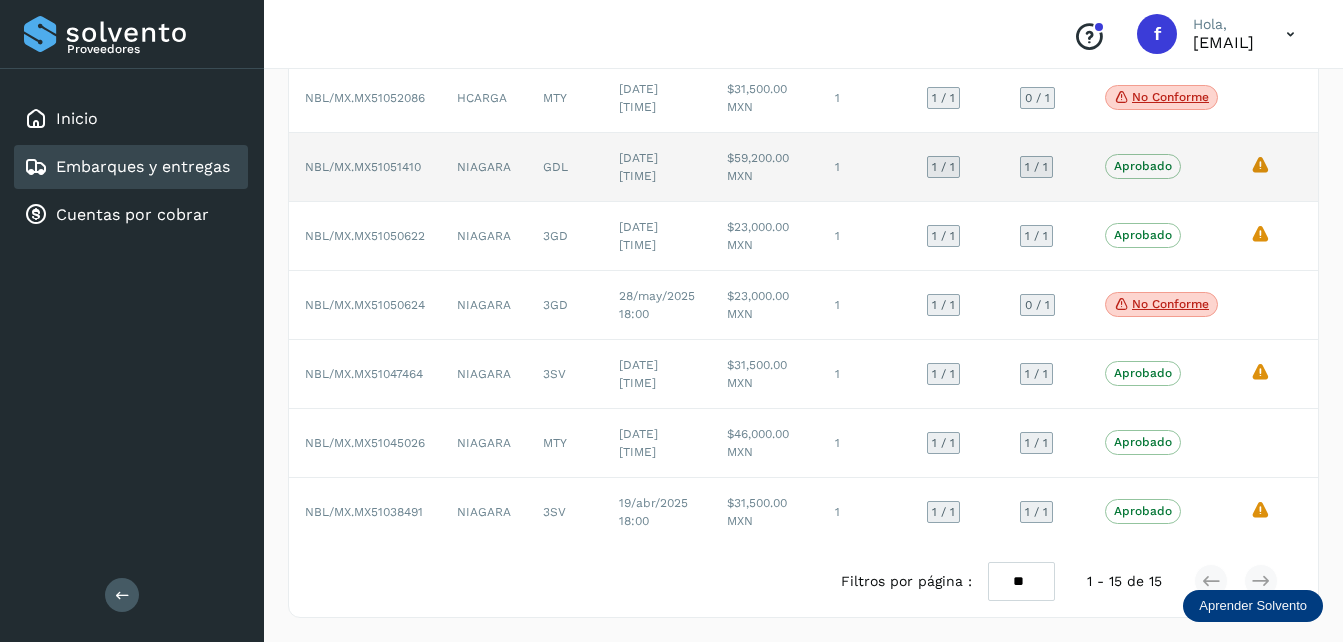 scroll, scrollTop: 760, scrollLeft: 0, axis: vertical 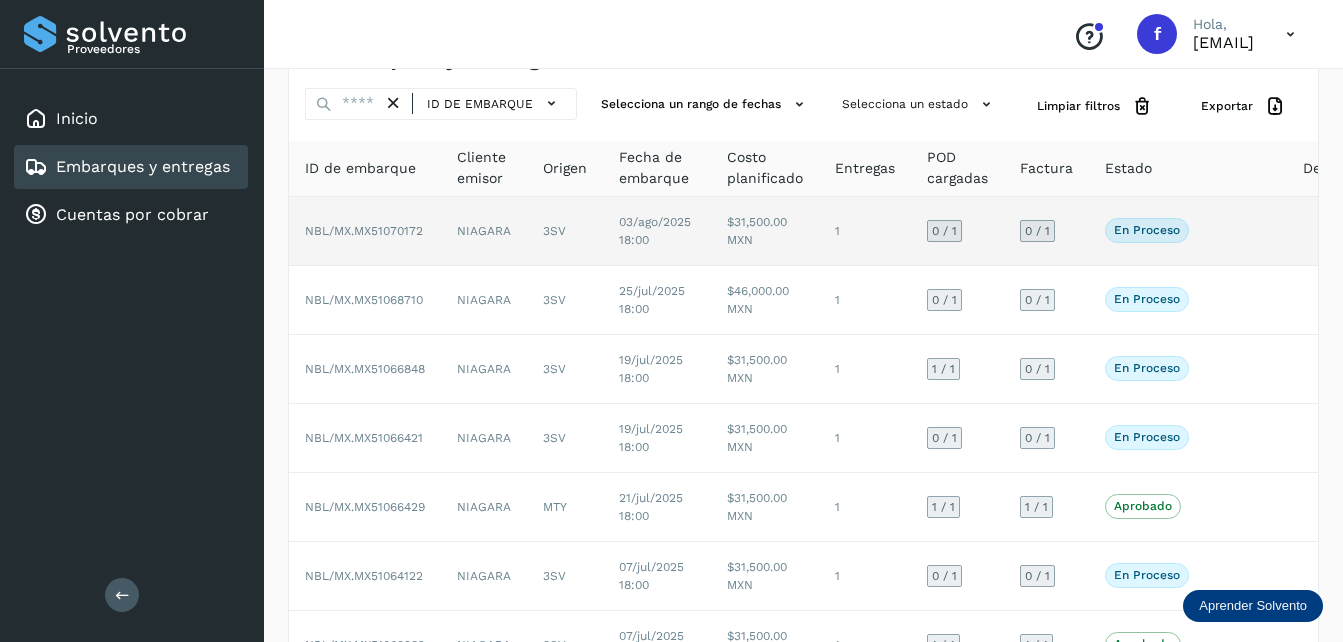 click on "NIAGARA" 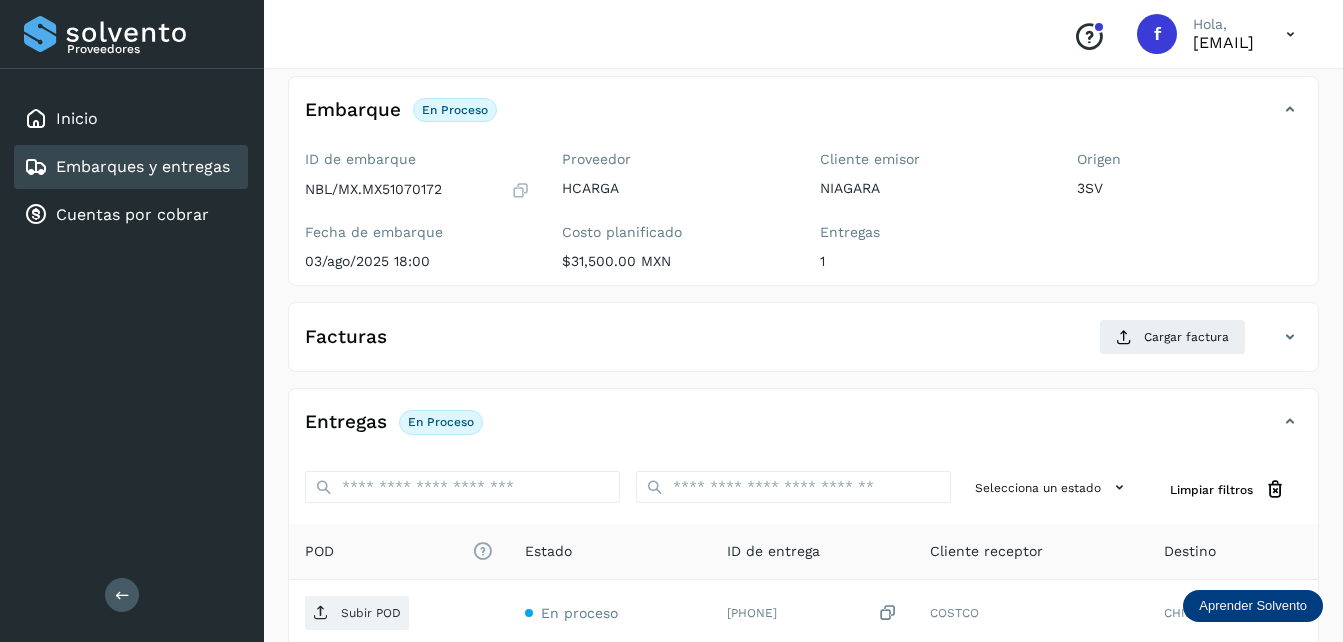 scroll, scrollTop: 7, scrollLeft: 0, axis: vertical 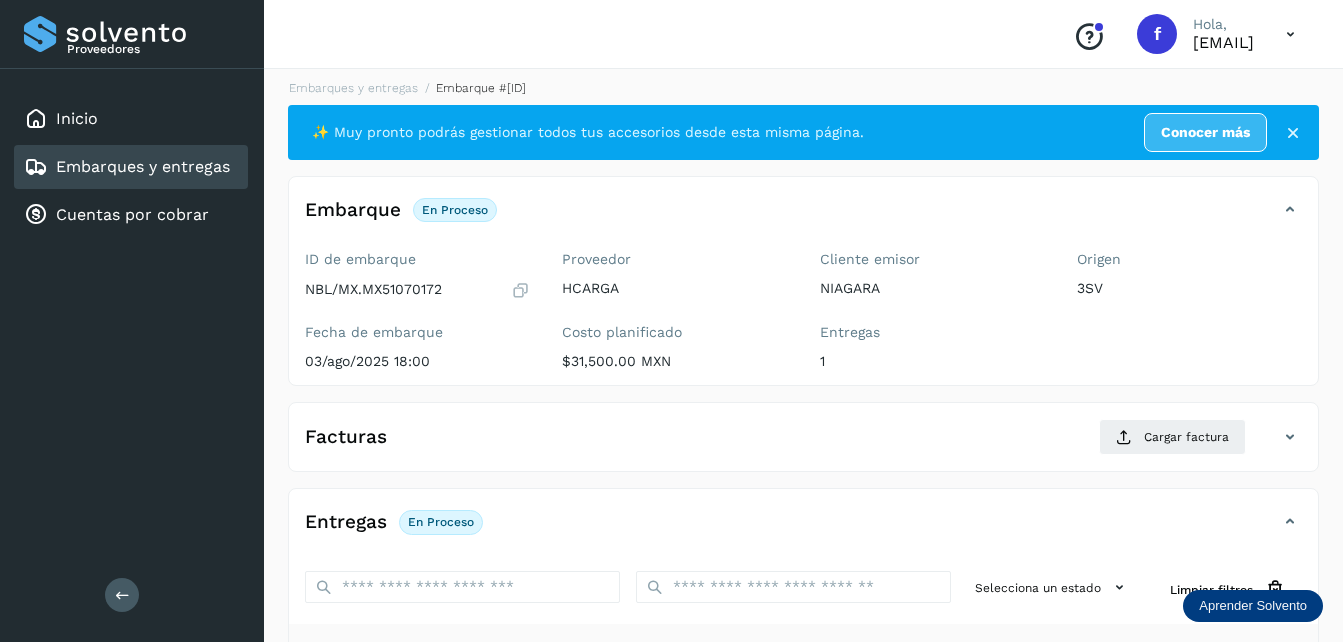 click at bounding box center [520, 290] 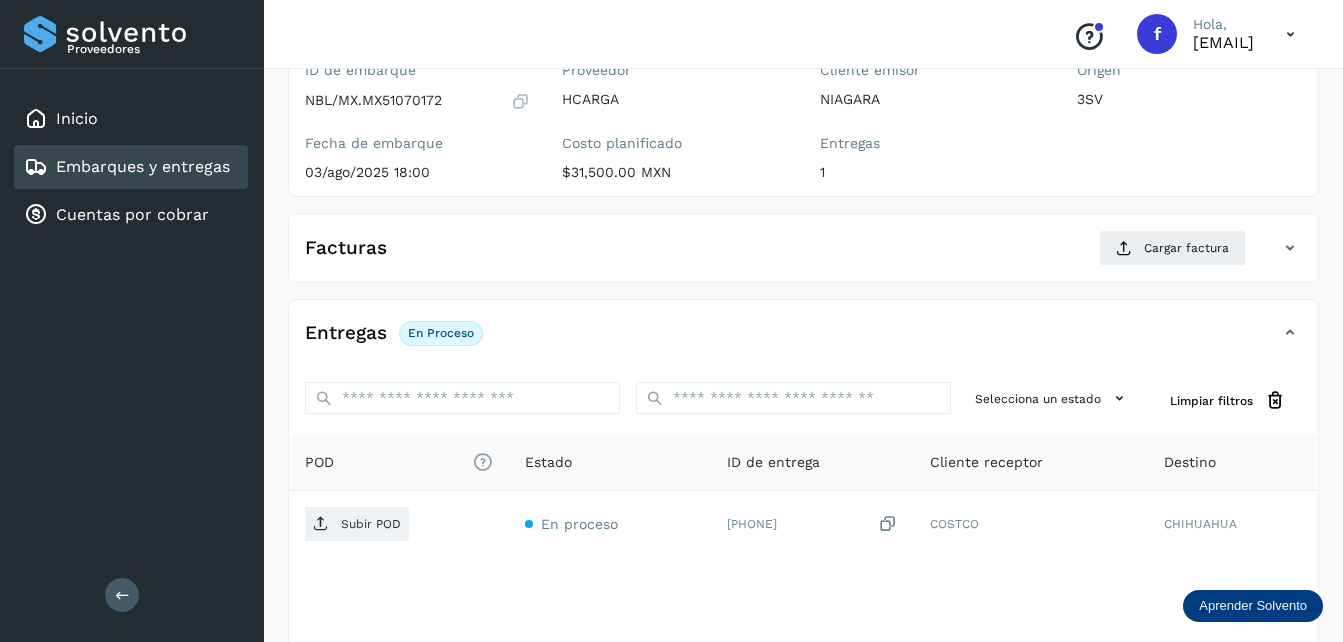 scroll, scrollTop: 207, scrollLeft: 0, axis: vertical 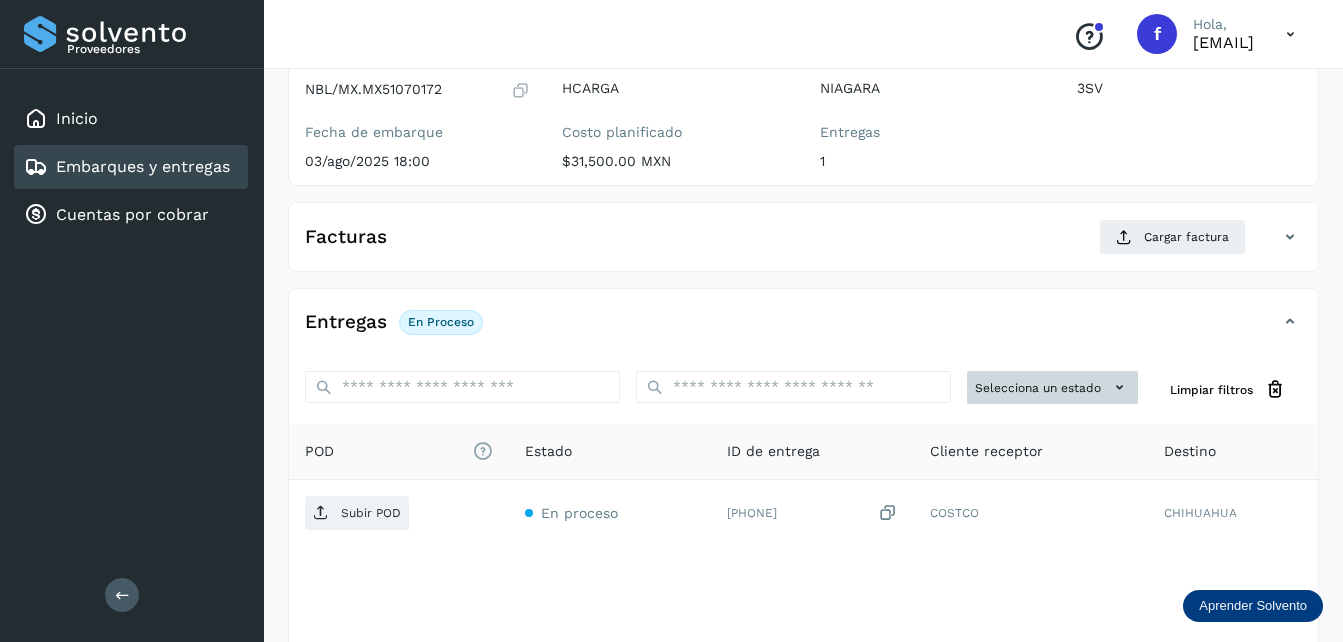 click on "Selecciona un estado" at bounding box center [1052, 387] 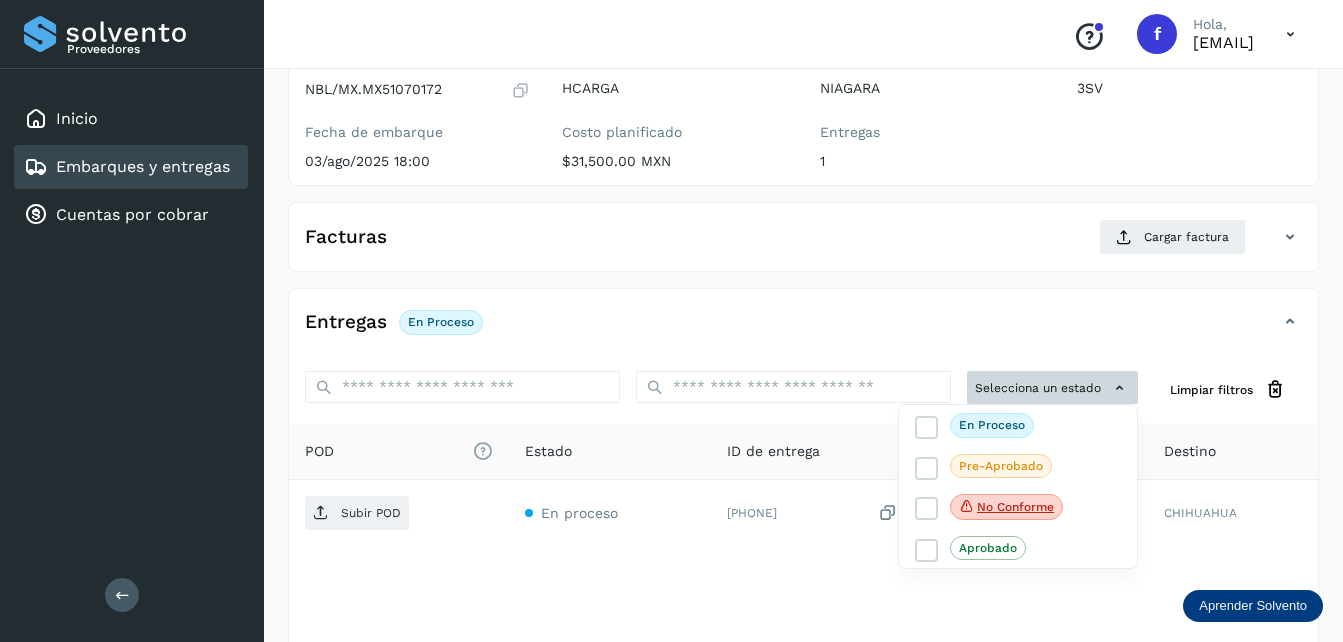 click at bounding box center [671, 321] 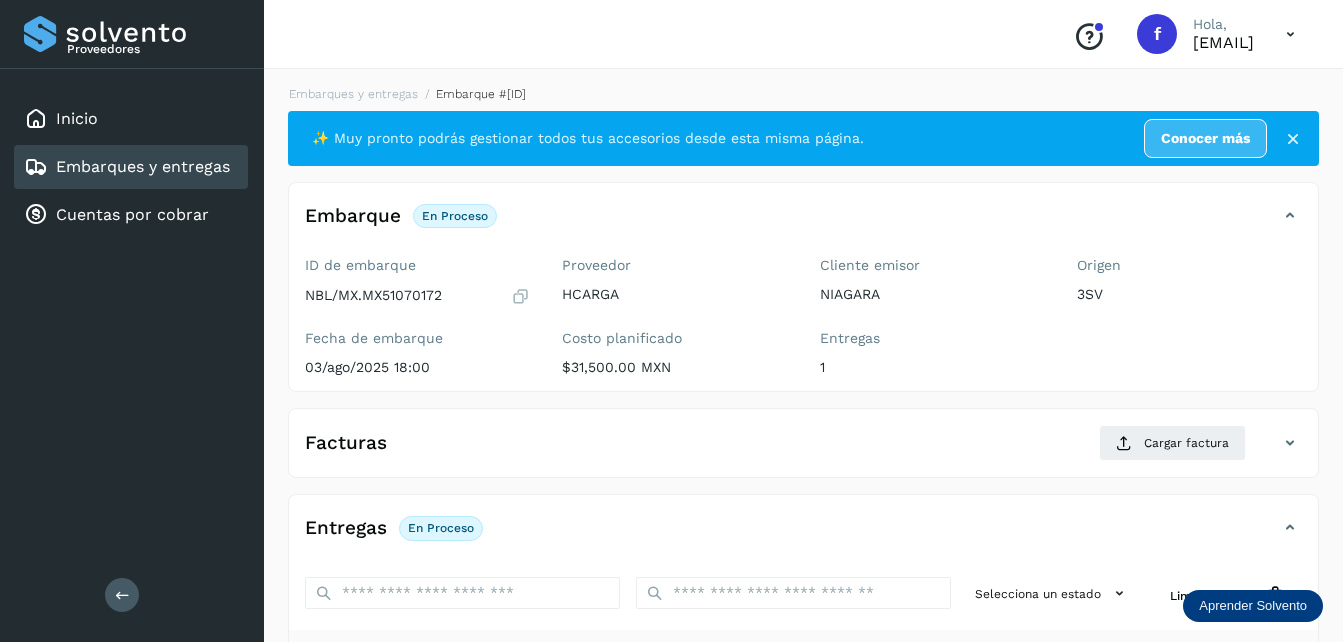 scroll, scrollTop: 0, scrollLeft: 0, axis: both 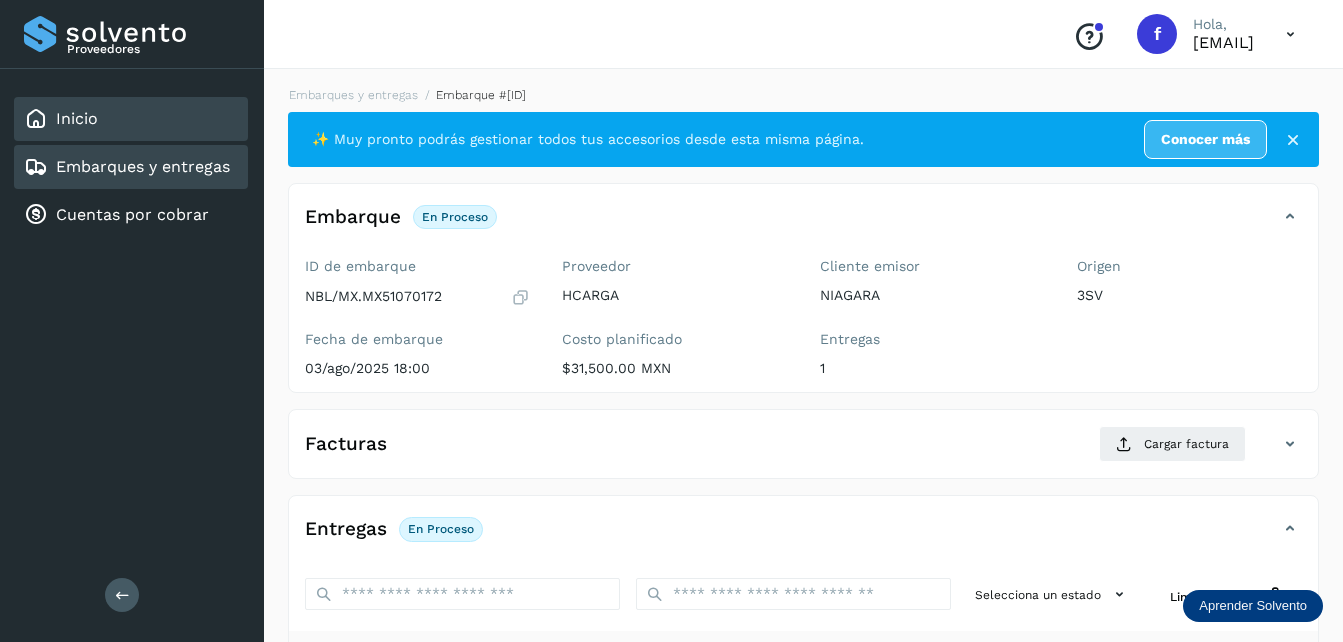 click on "Inicio" at bounding box center (77, 118) 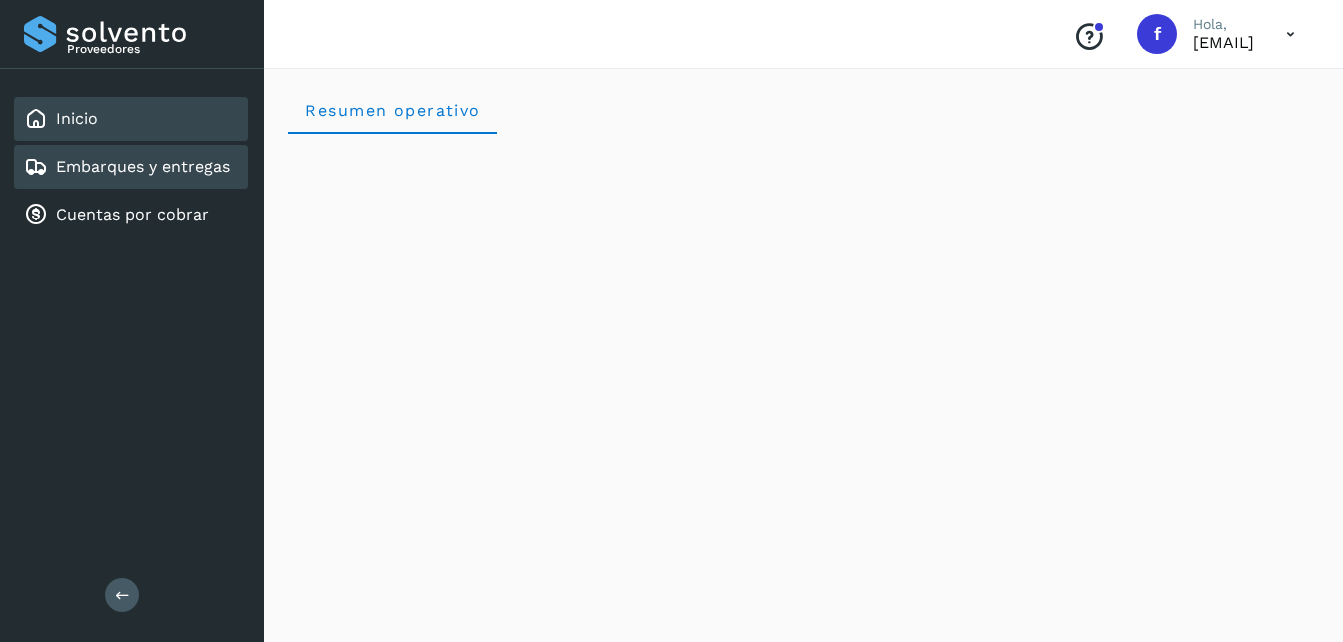 click on "Embarques y entregas" at bounding box center [143, 166] 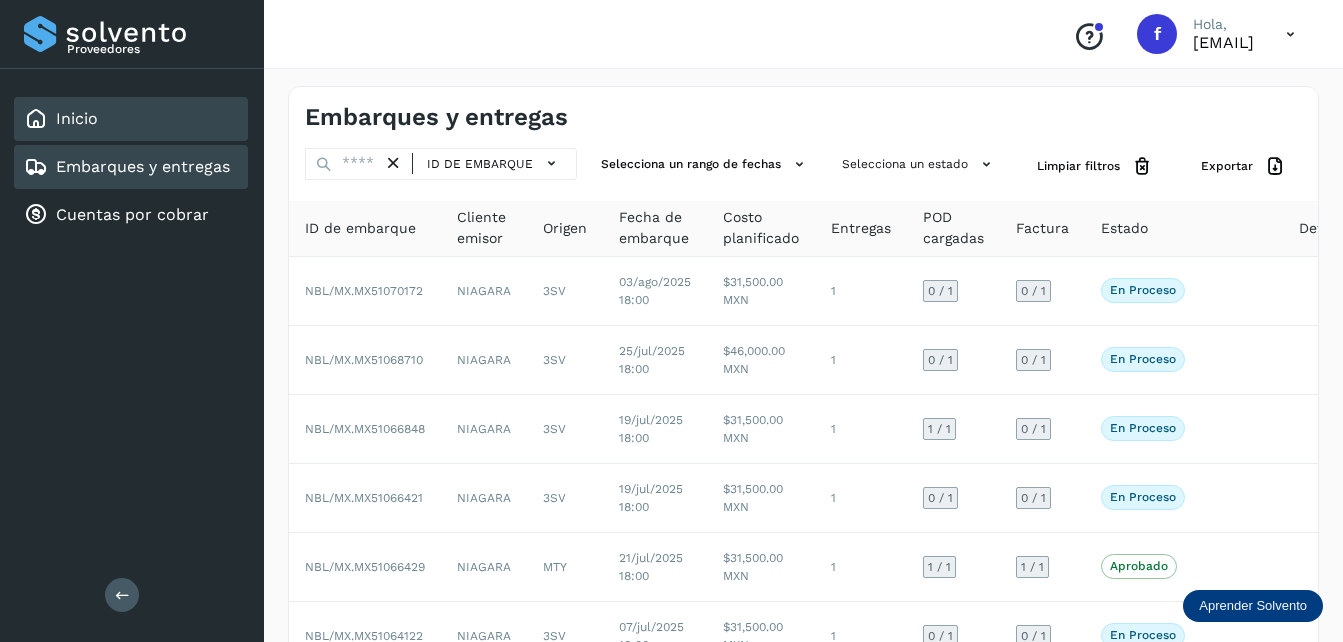 click on "Inicio" at bounding box center [61, 119] 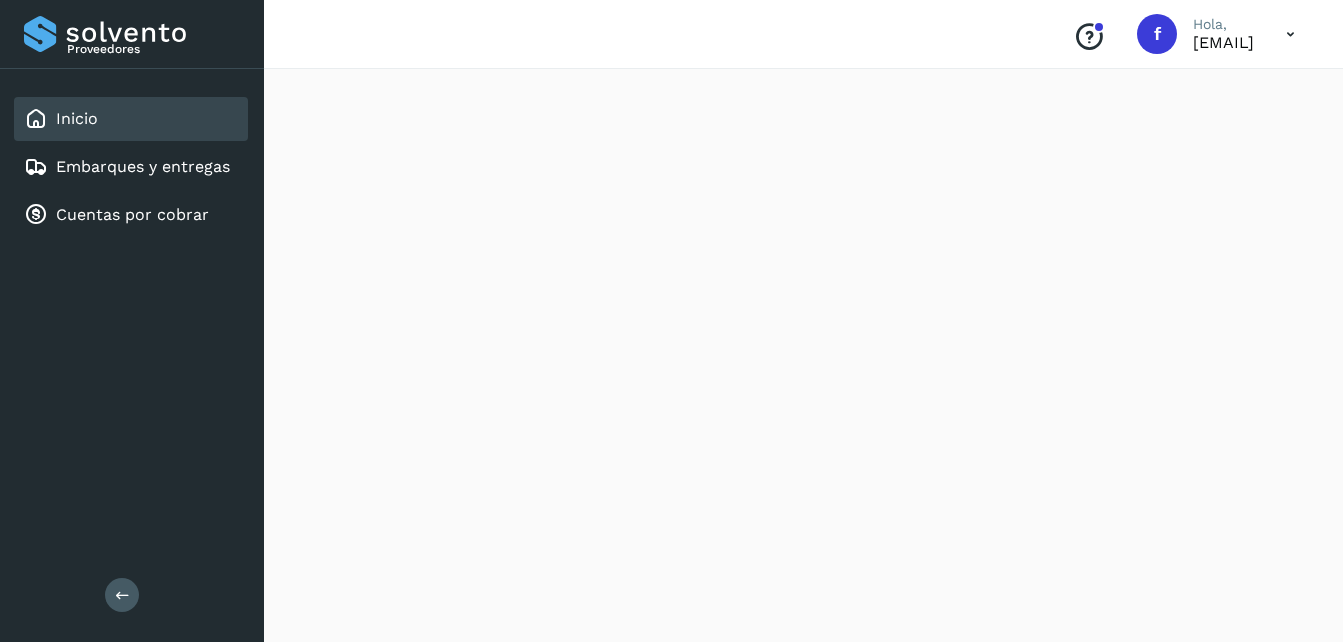 scroll, scrollTop: 1604, scrollLeft: 0, axis: vertical 